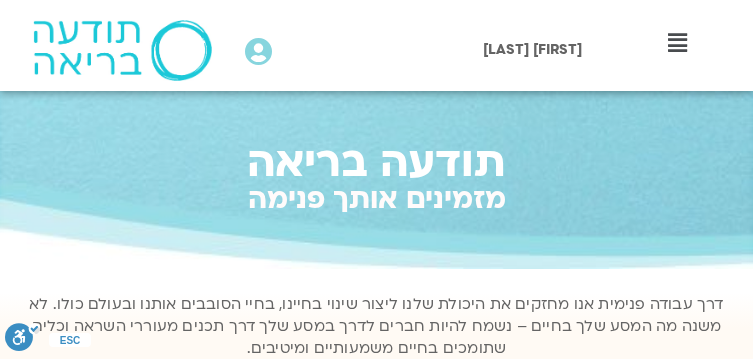 scroll, scrollTop: 133, scrollLeft: 0, axis: vertical 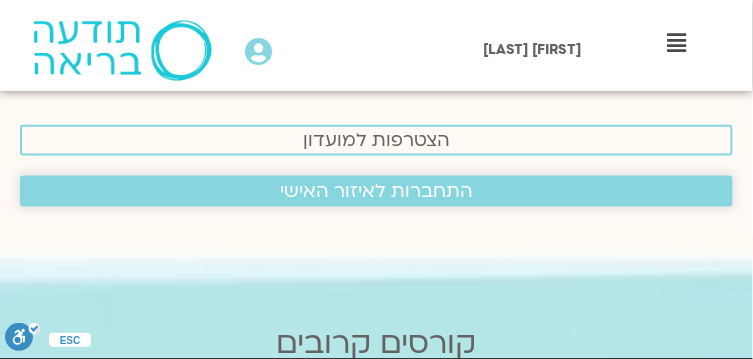 click on "התחברות לאיזור האישי" at bounding box center (376, 191) 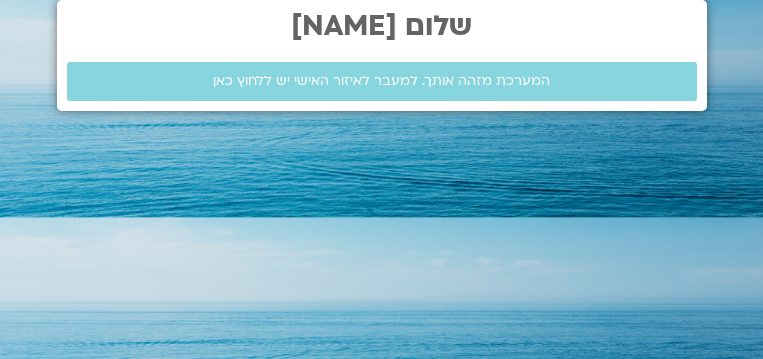 scroll, scrollTop: 0, scrollLeft: 0, axis: both 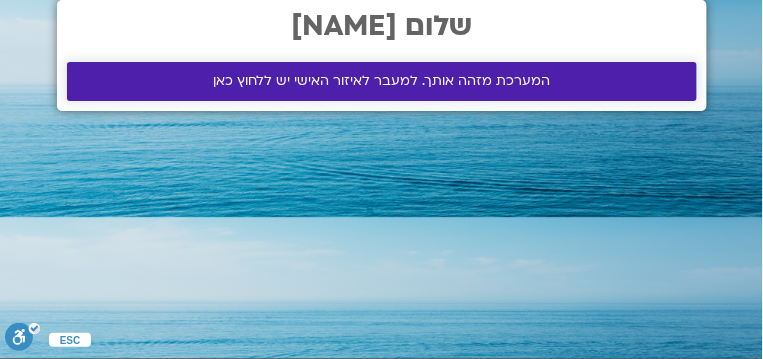 click on "המערכת מזהה אותך. למעבר לאיזור האישי יש ללחוץ כאן" at bounding box center (381, 81) 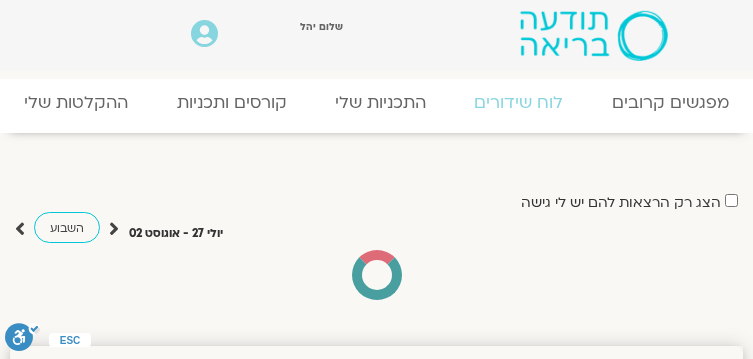 scroll, scrollTop: 0, scrollLeft: 0, axis: both 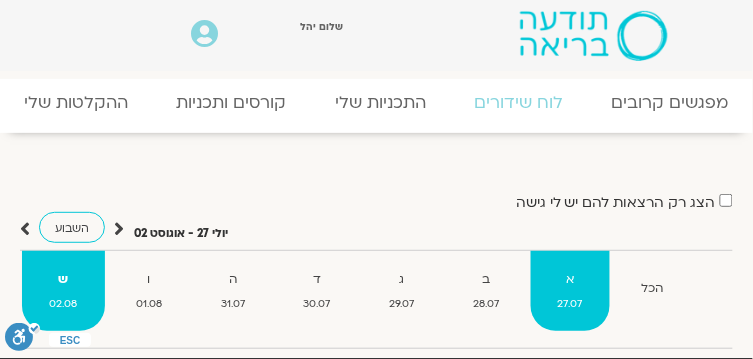 click on "א" at bounding box center [571, 279] 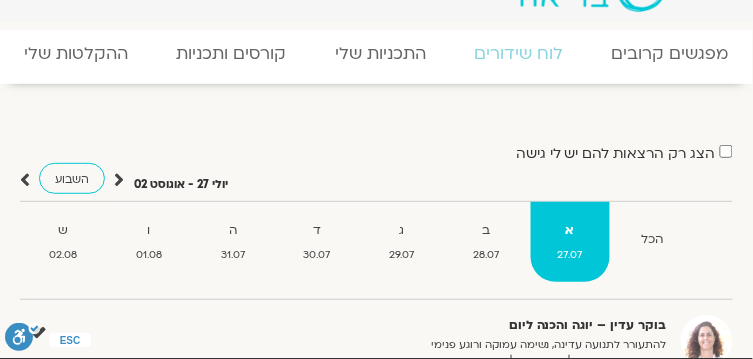 scroll, scrollTop: 133, scrollLeft: 0, axis: vertical 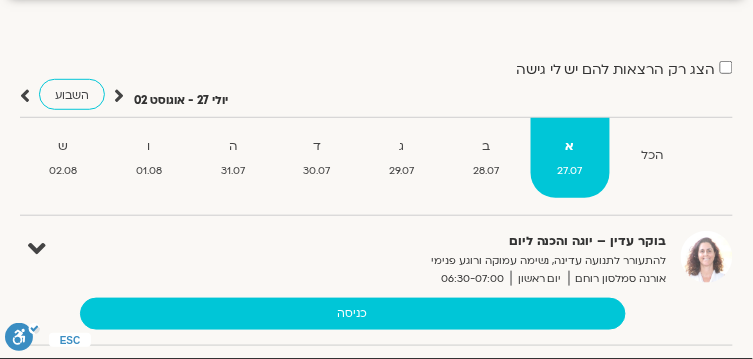click on "כניסה" at bounding box center [353, 314] 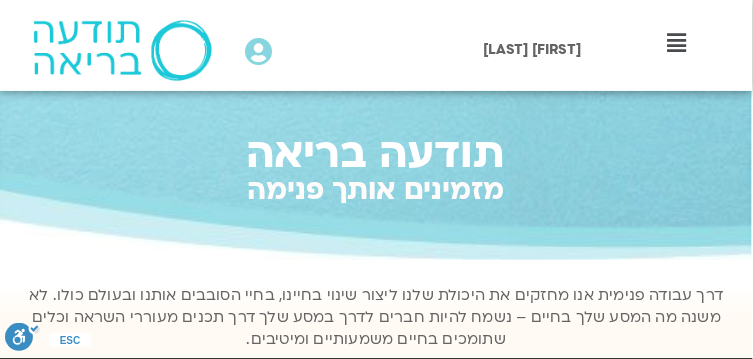 scroll, scrollTop: 0, scrollLeft: 0, axis: both 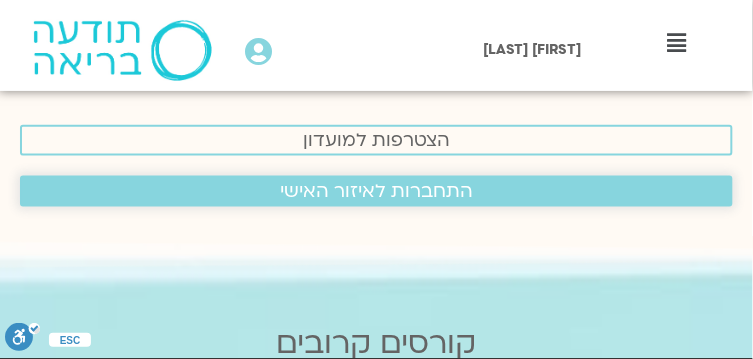 click on "התחברות לאיזור האישי" at bounding box center [376, 191] 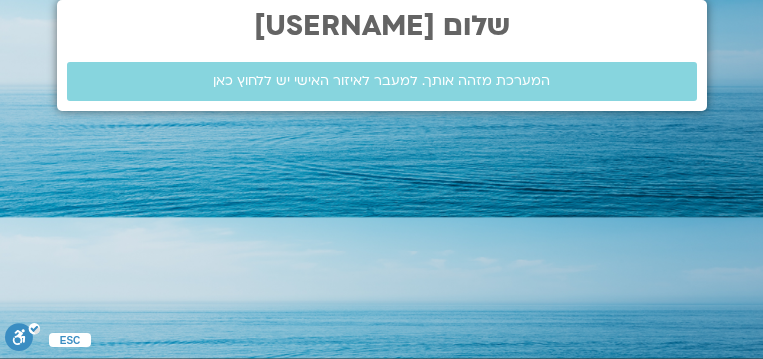 scroll, scrollTop: 0, scrollLeft: 0, axis: both 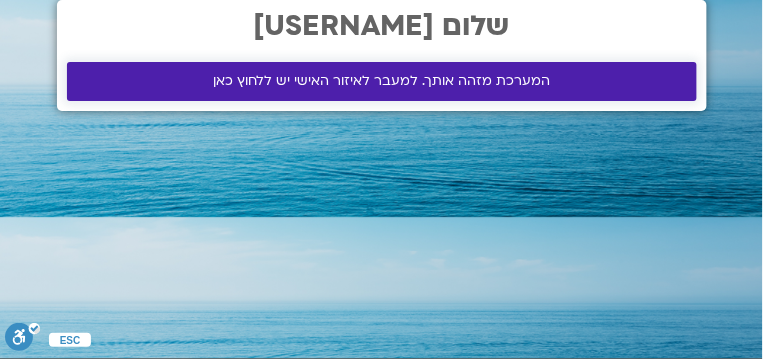 click on "המערכת מזהה אותך. למעבר לאיזור האישי יש ללחוץ כאן" at bounding box center [381, 81] 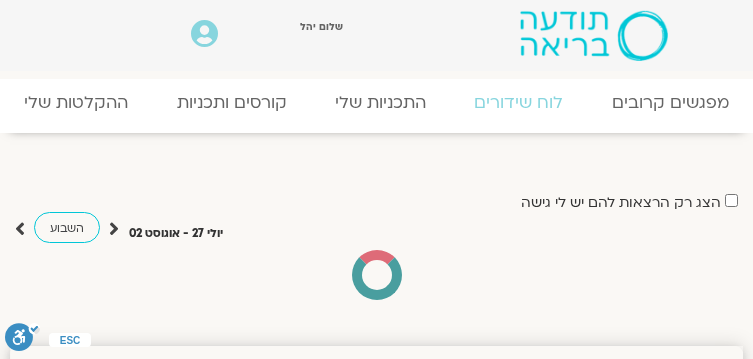 scroll, scrollTop: 0, scrollLeft: 0, axis: both 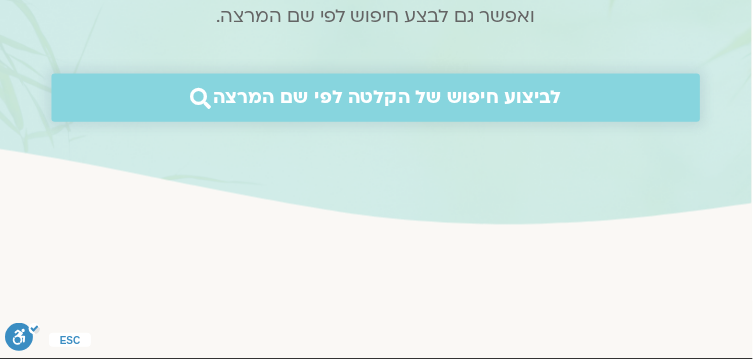 click on "לביצוע חיפוש של הקלטה לפי שם המרצה" at bounding box center (387, 98) 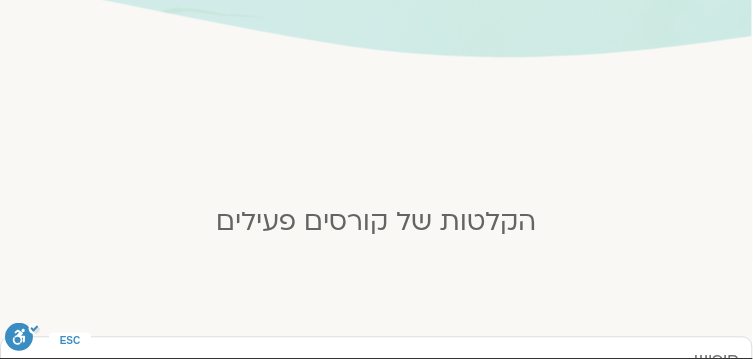 scroll, scrollTop: 533, scrollLeft: 0, axis: vertical 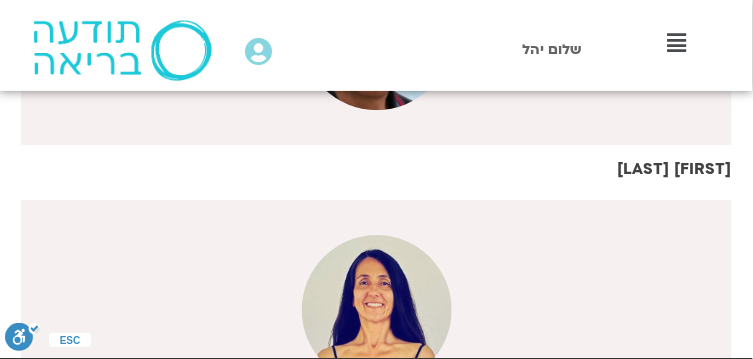 click on "[FIRST] [LAST]" at bounding box center [376, 169] 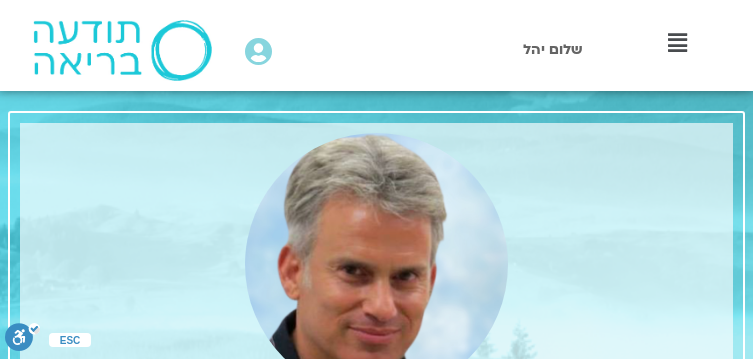 scroll, scrollTop: 0, scrollLeft: 0, axis: both 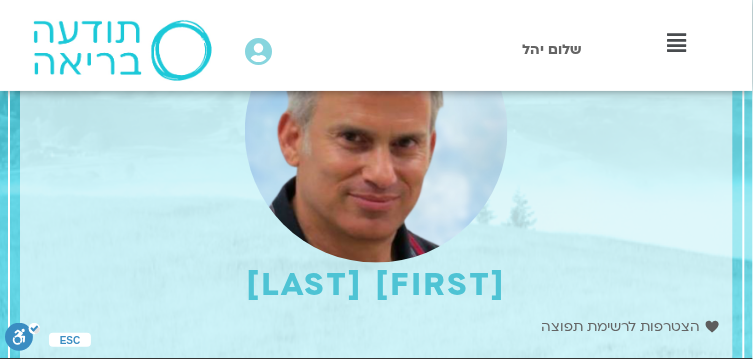 click at bounding box center [376, 131] 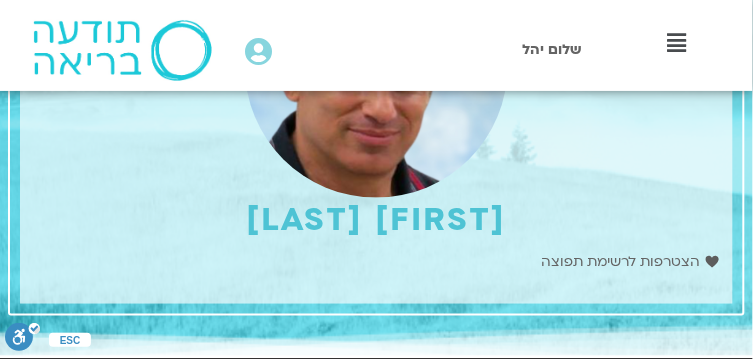 scroll, scrollTop: 200, scrollLeft: 0, axis: vertical 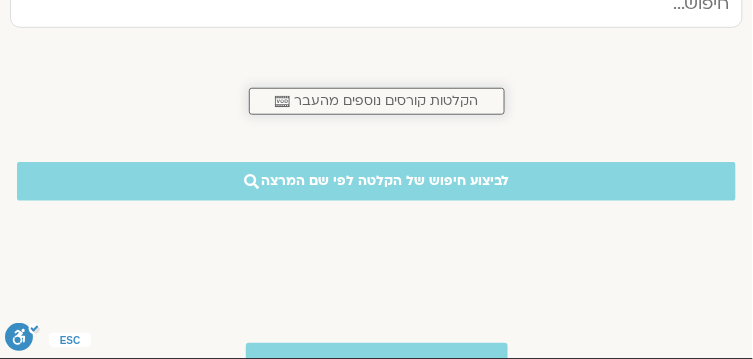 click on "הקלטות קורסים נוספים מהעבר" at bounding box center [387, 101] 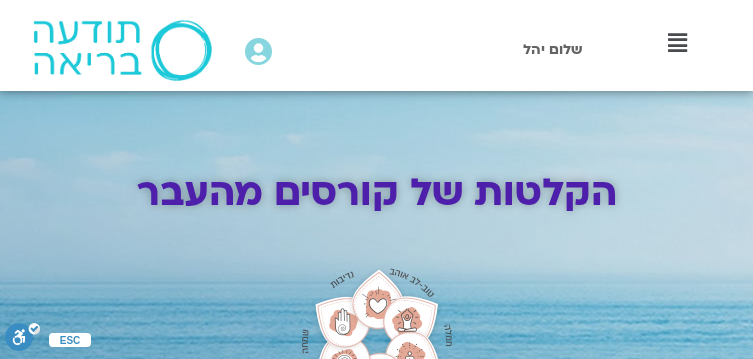 scroll, scrollTop: 0, scrollLeft: 0, axis: both 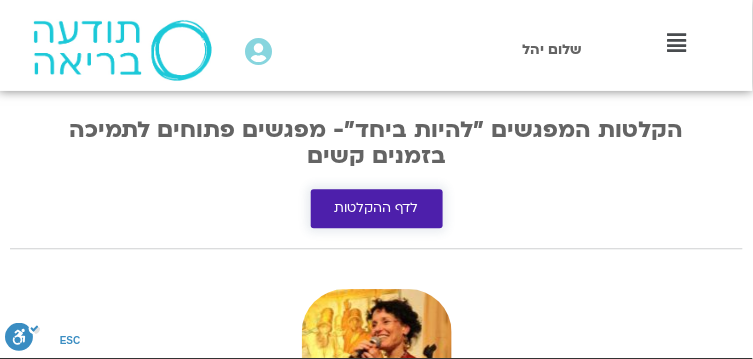 click on "לדף ההקלטות" at bounding box center (377, 208) 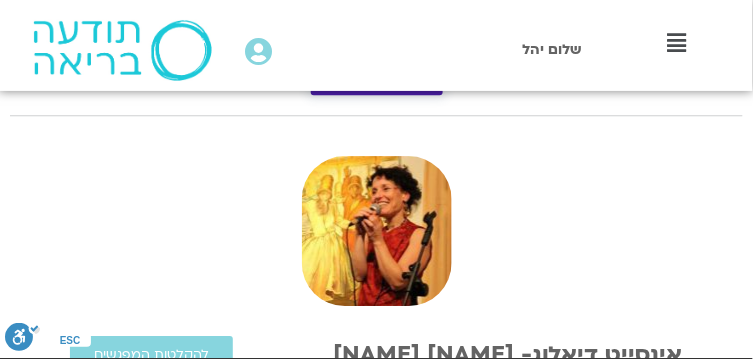 scroll, scrollTop: 800, scrollLeft: 0, axis: vertical 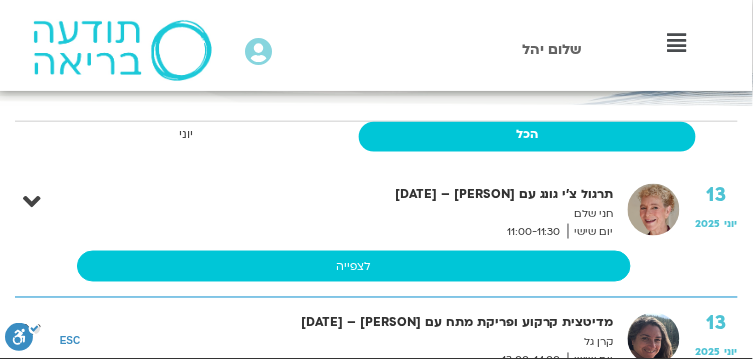 click on "לצפייה" at bounding box center (354, 267) 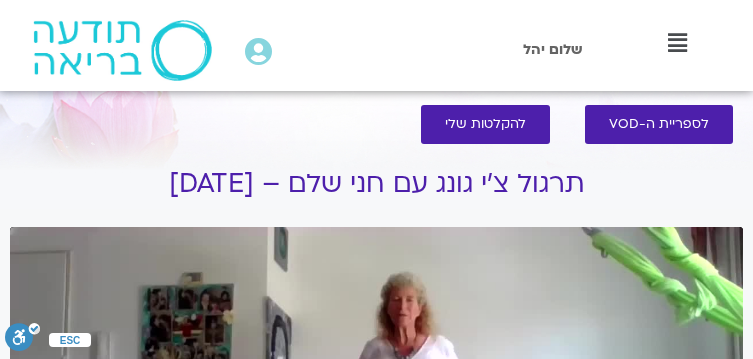 scroll, scrollTop: 232, scrollLeft: 0, axis: vertical 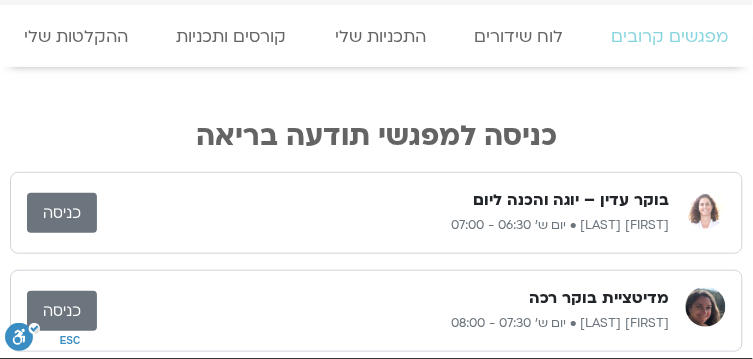 click on "כניסה" at bounding box center (62, 213) 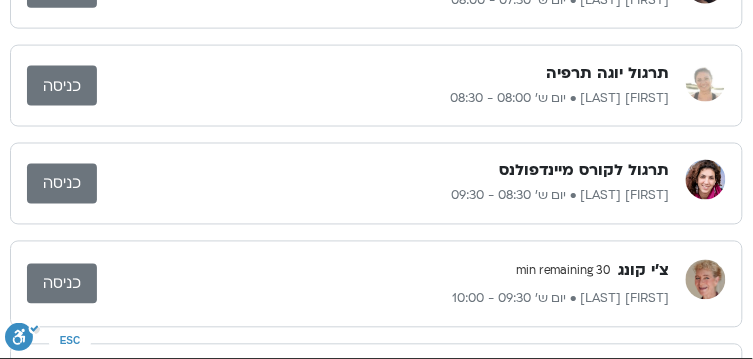 scroll, scrollTop: 400, scrollLeft: 0, axis: vertical 